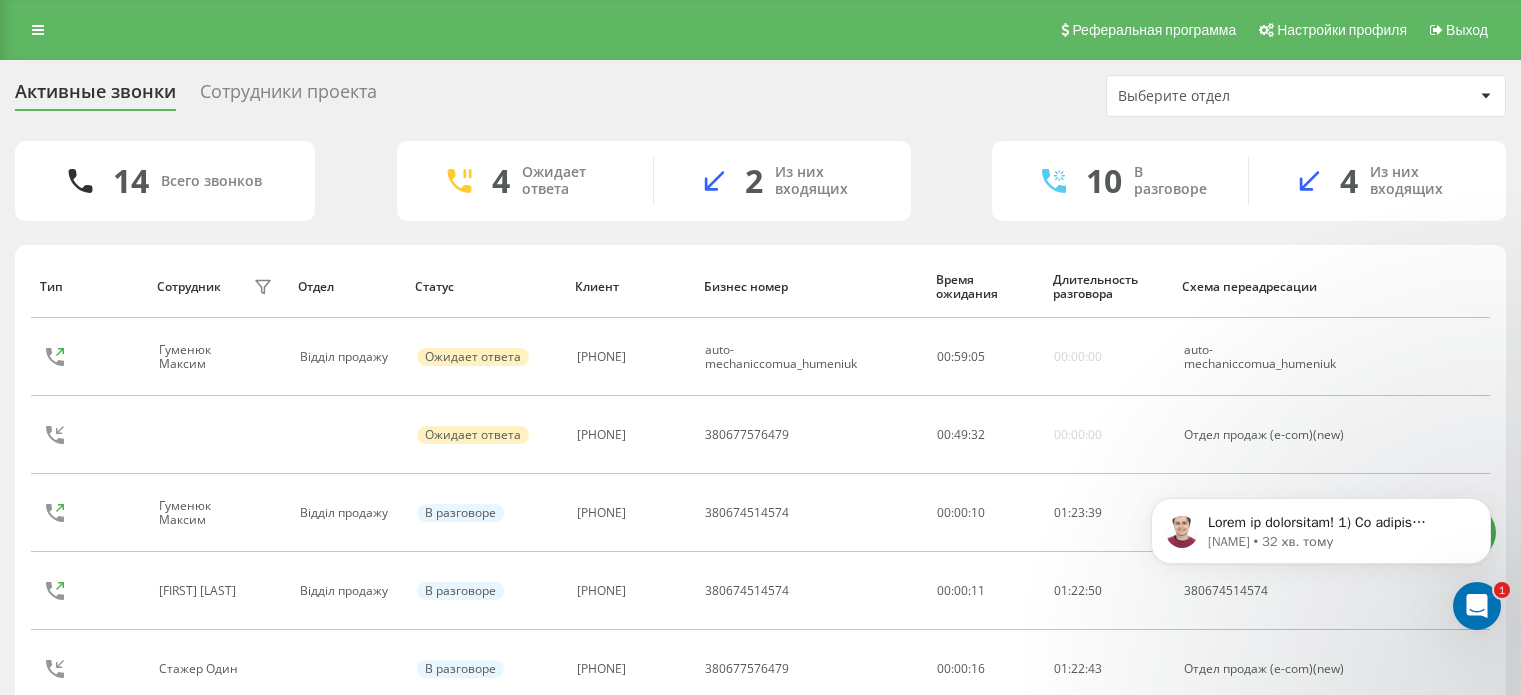 scroll, scrollTop: 201, scrollLeft: 0, axis: vertical 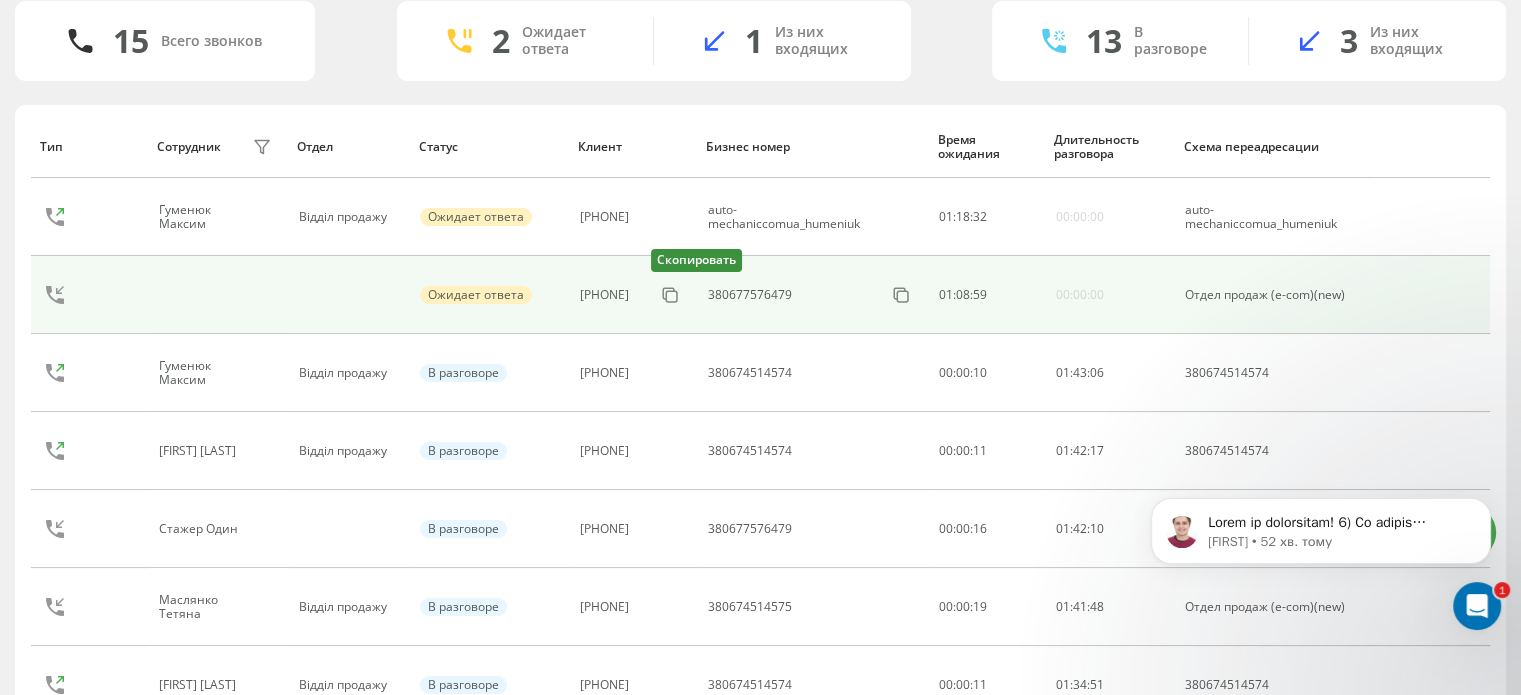drag, startPoint x: 689, startPoint y: 295, endPoint x: 608, endPoint y: 255, distance: 90.33826 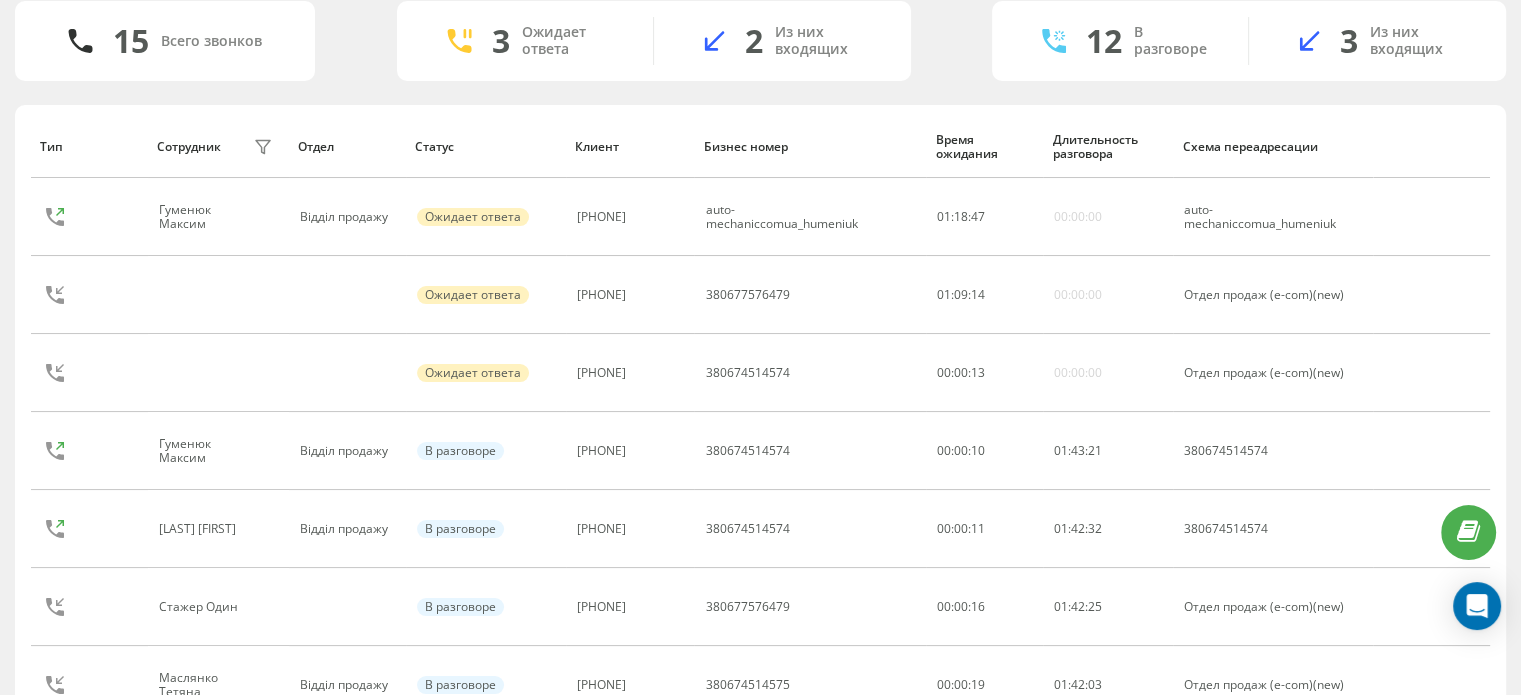 scroll, scrollTop: 140, scrollLeft: 0, axis: vertical 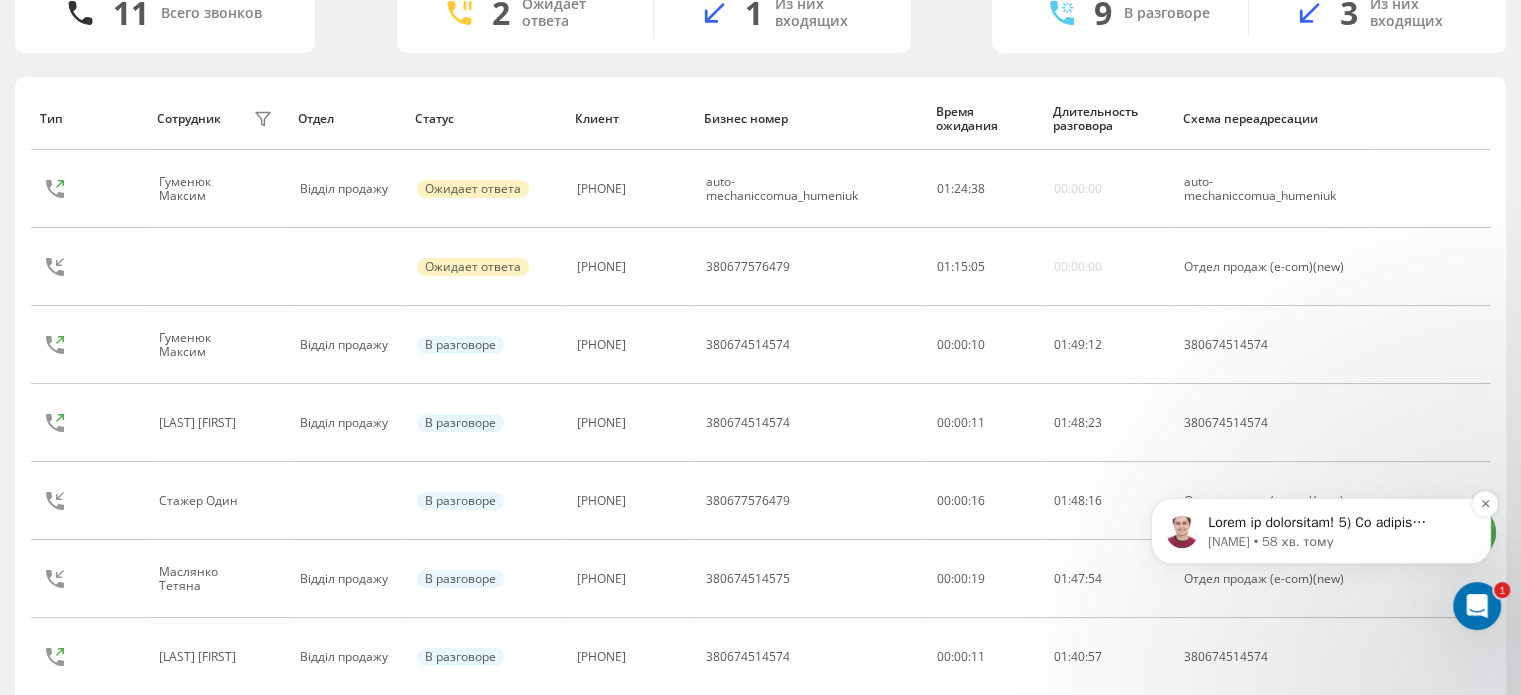 click at bounding box center [1337, 523] 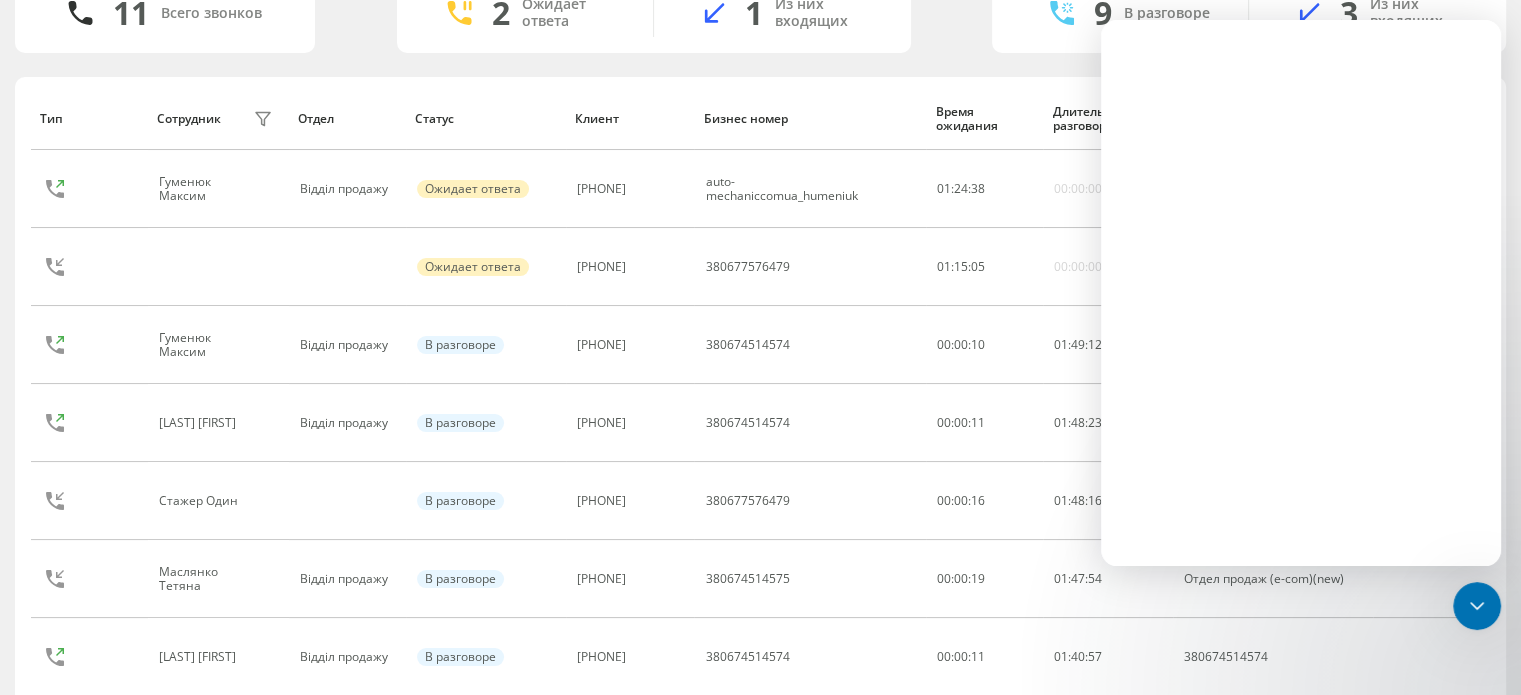 scroll, scrollTop: 0, scrollLeft: 0, axis: both 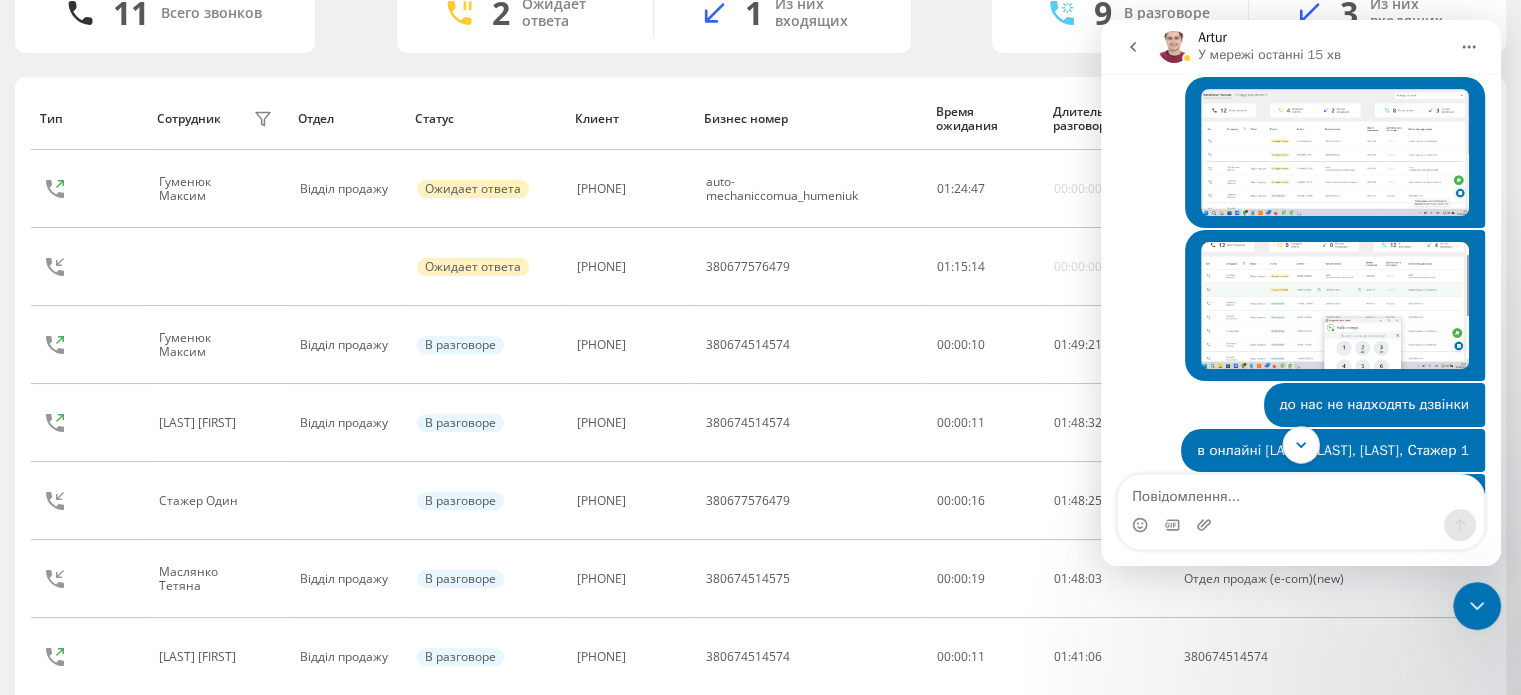 click 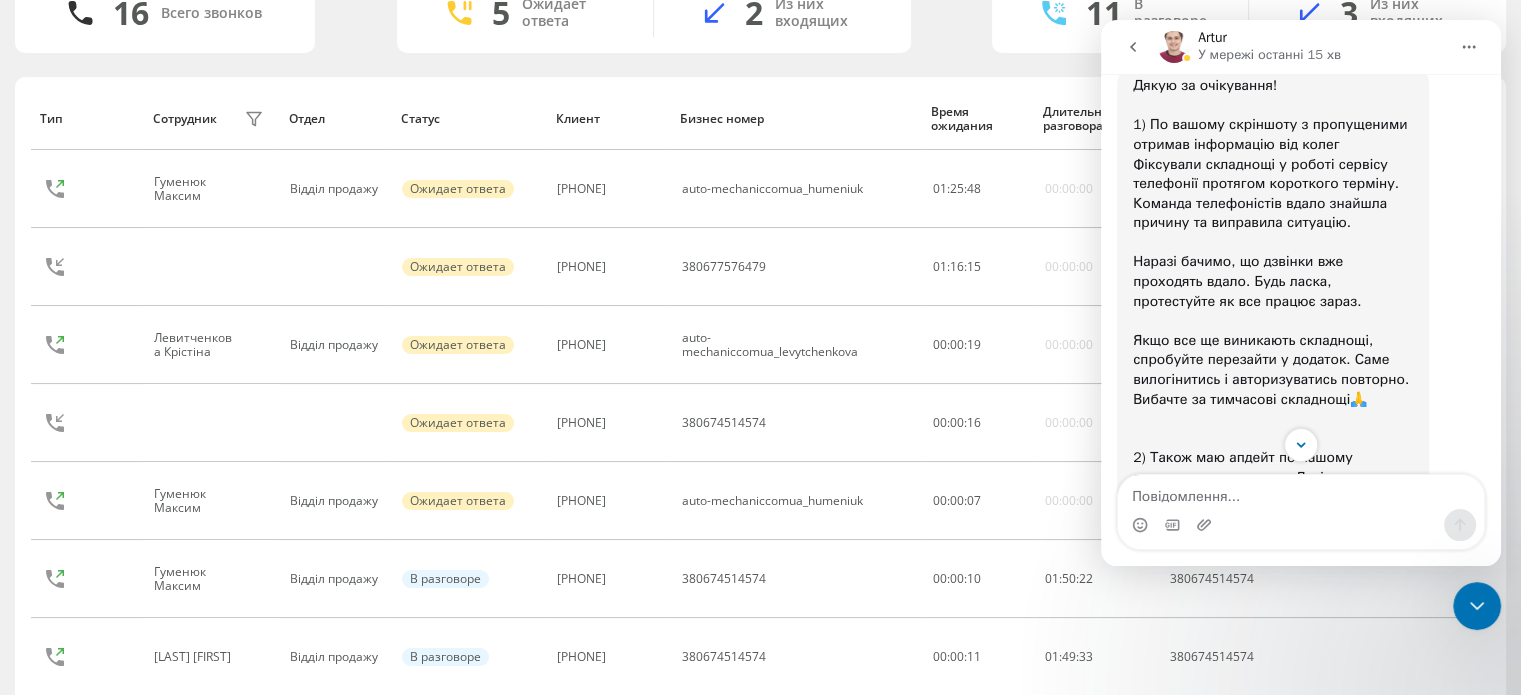 scroll, scrollTop: 8144, scrollLeft: 0, axis: vertical 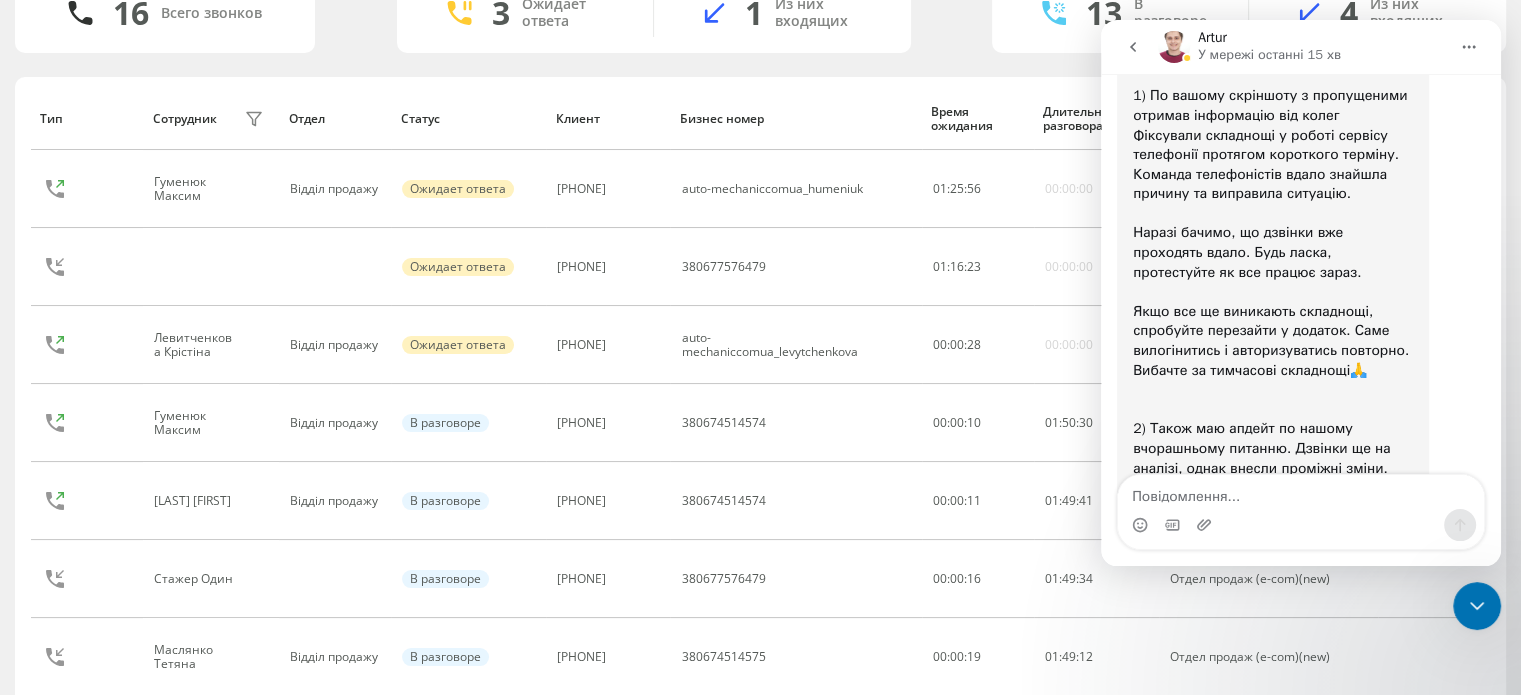 drag, startPoint x: 2898, startPoint y: 1185, endPoint x: 1483, endPoint y: 622, distance: 1522.89 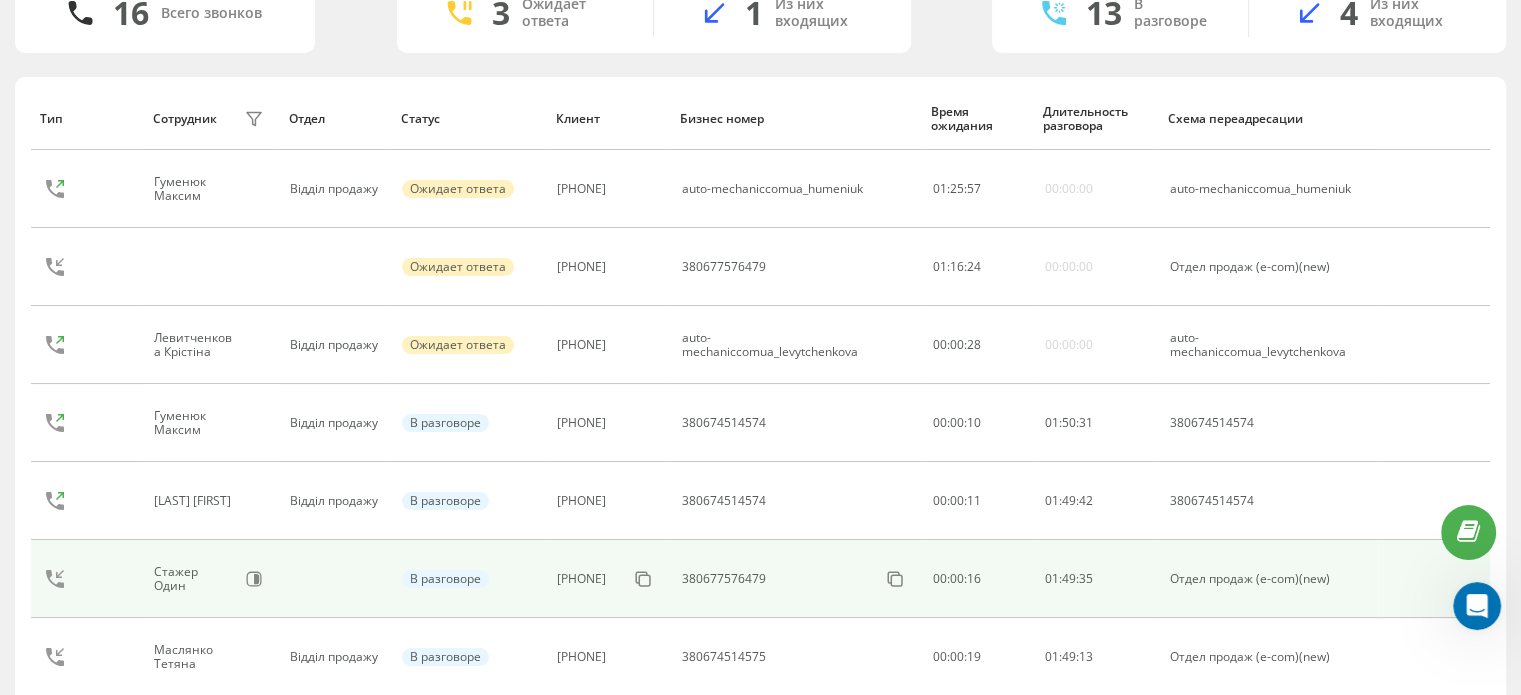 scroll, scrollTop: 0, scrollLeft: 0, axis: both 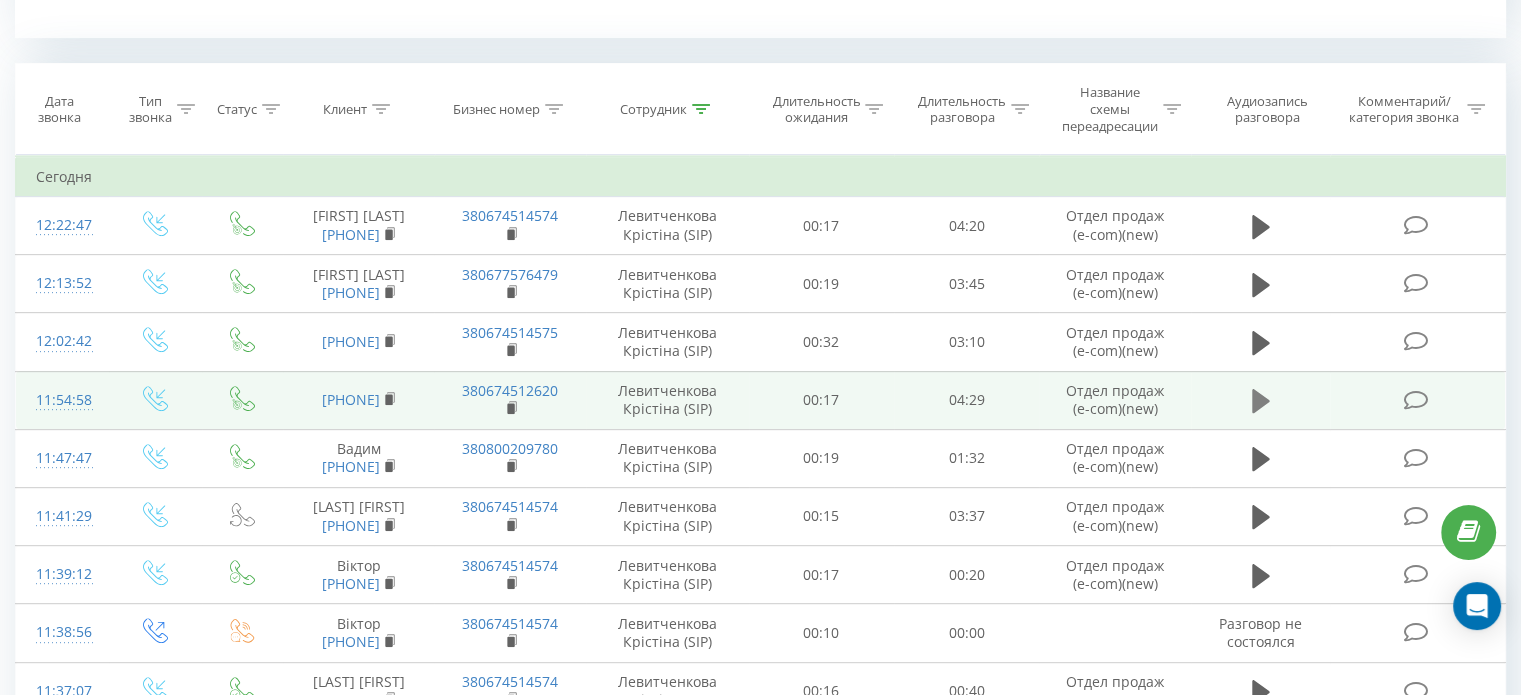 click 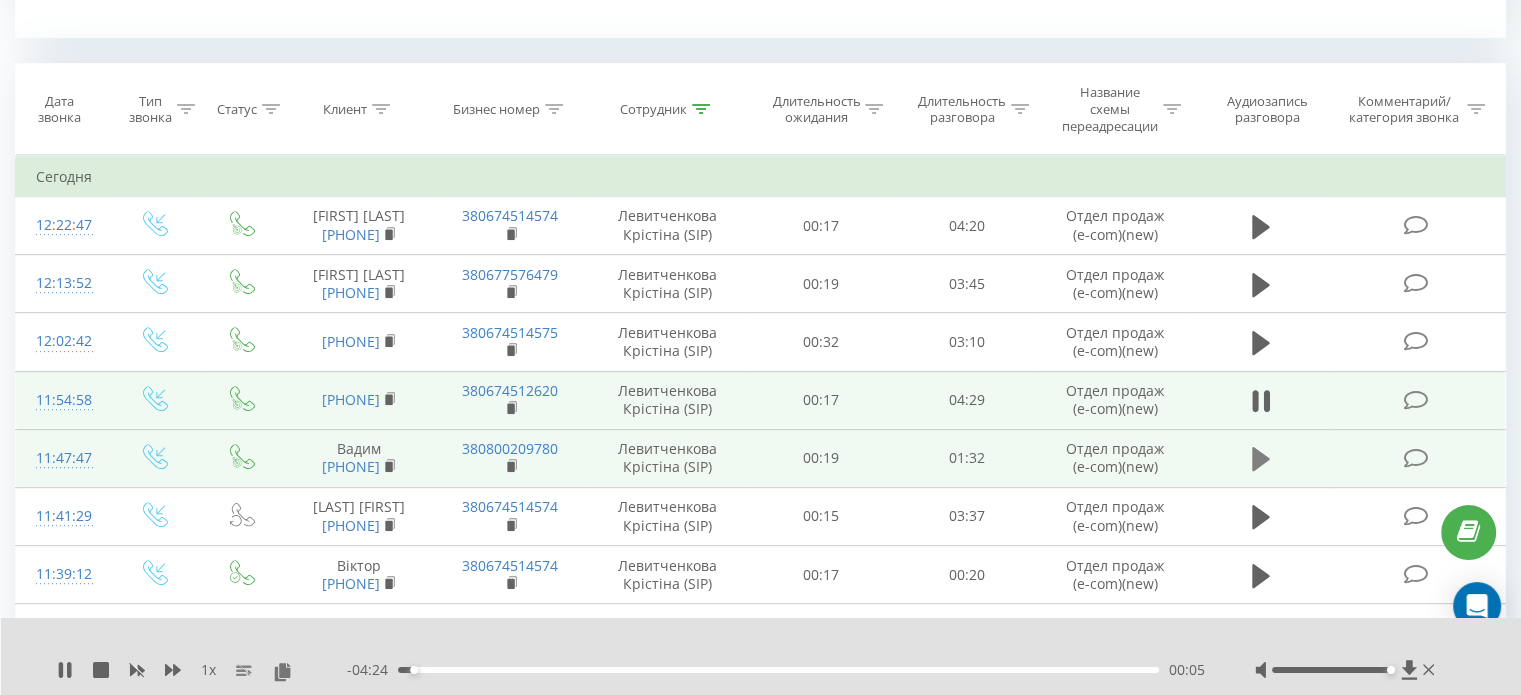 click 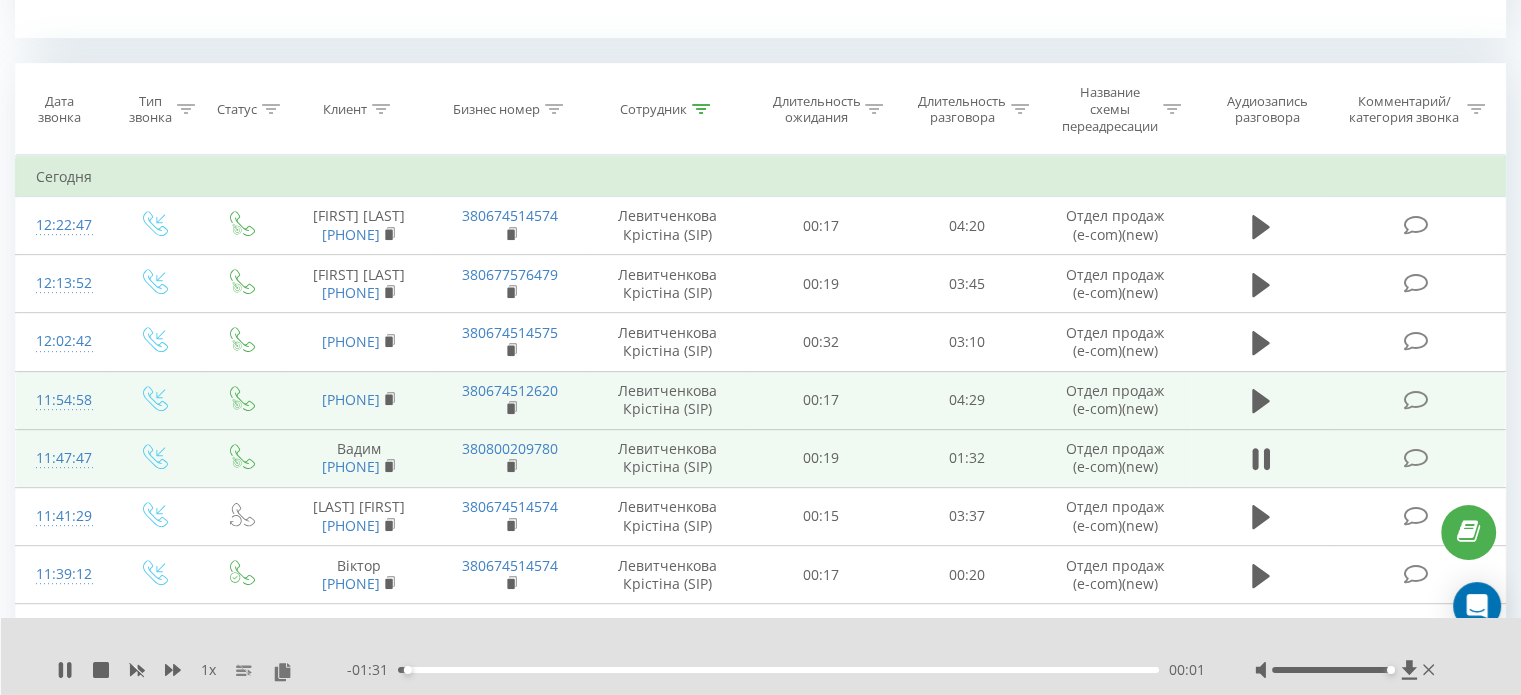 click on "00:01" at bounding box center [778, 670] 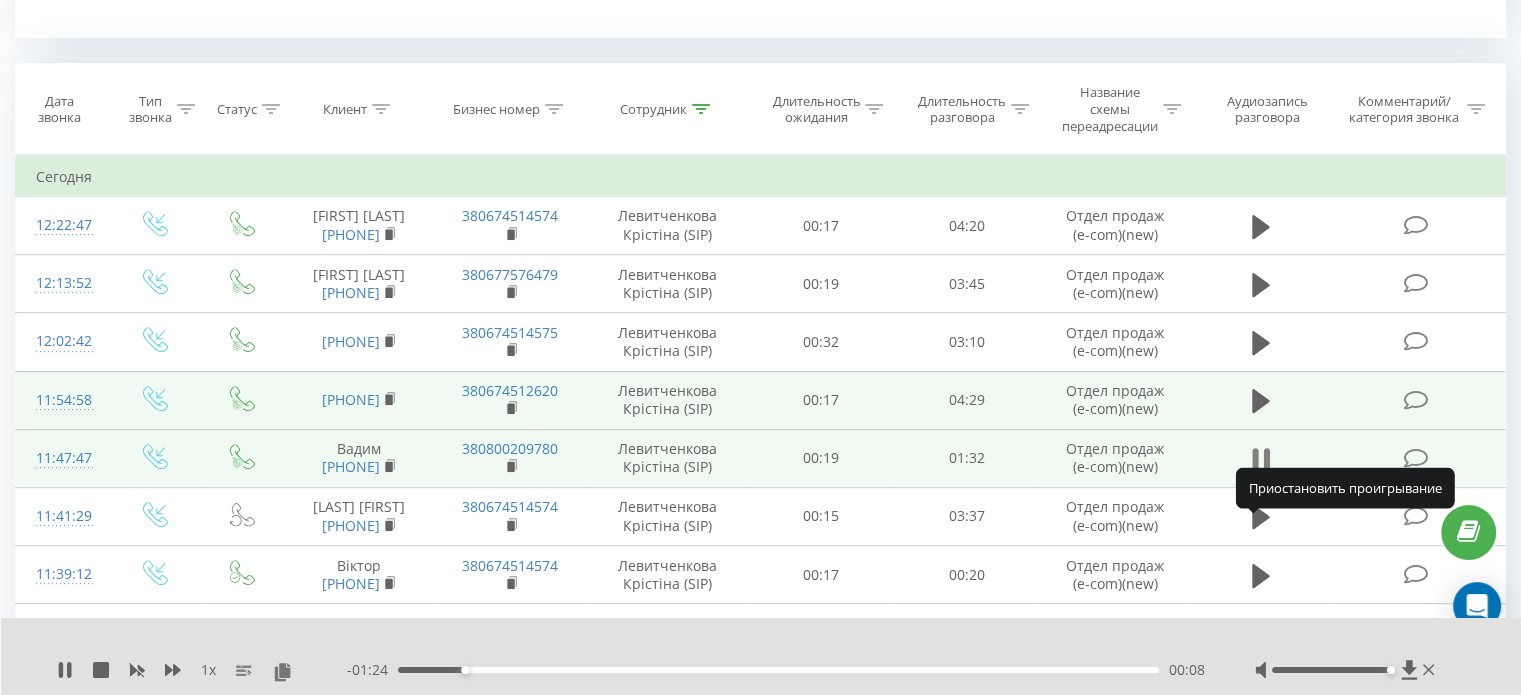 click 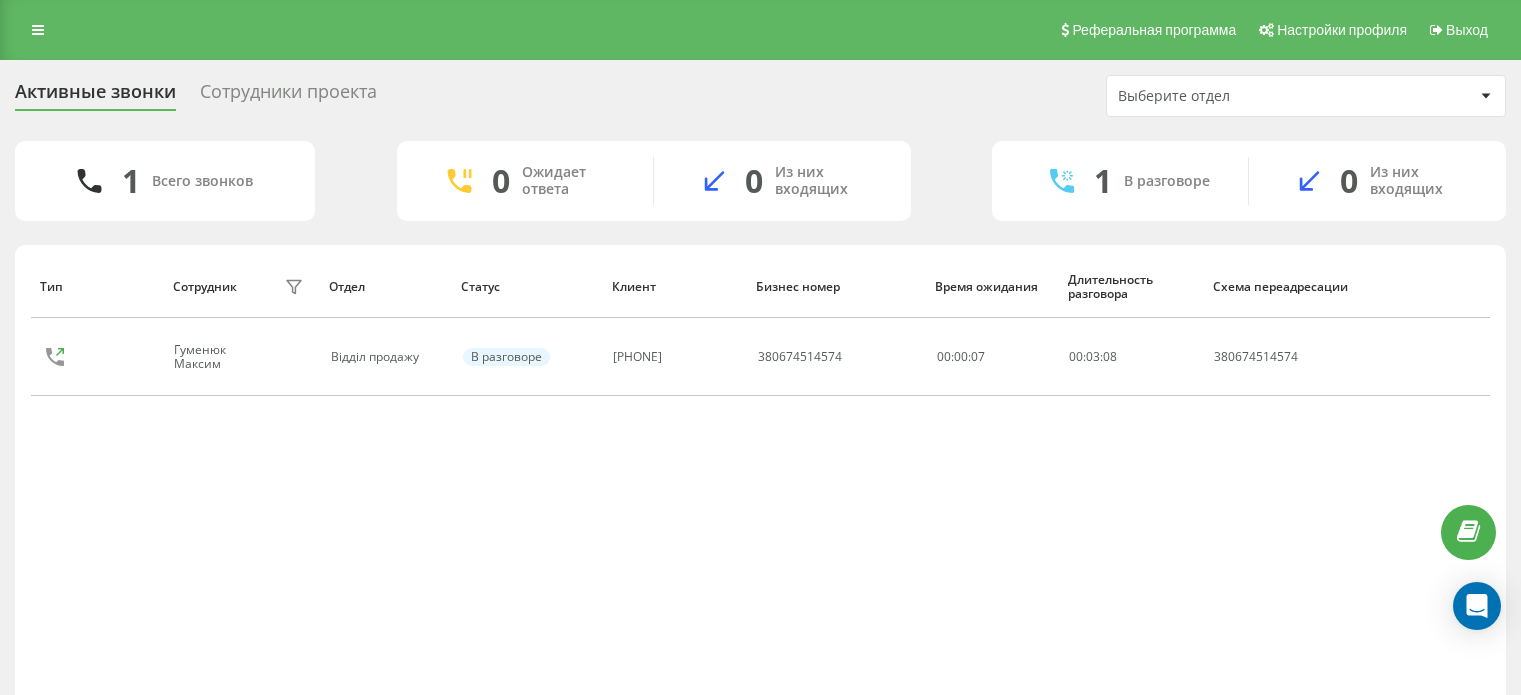 scroll, scrollTop: 76, scrollLeft: 0, axis: vertical 